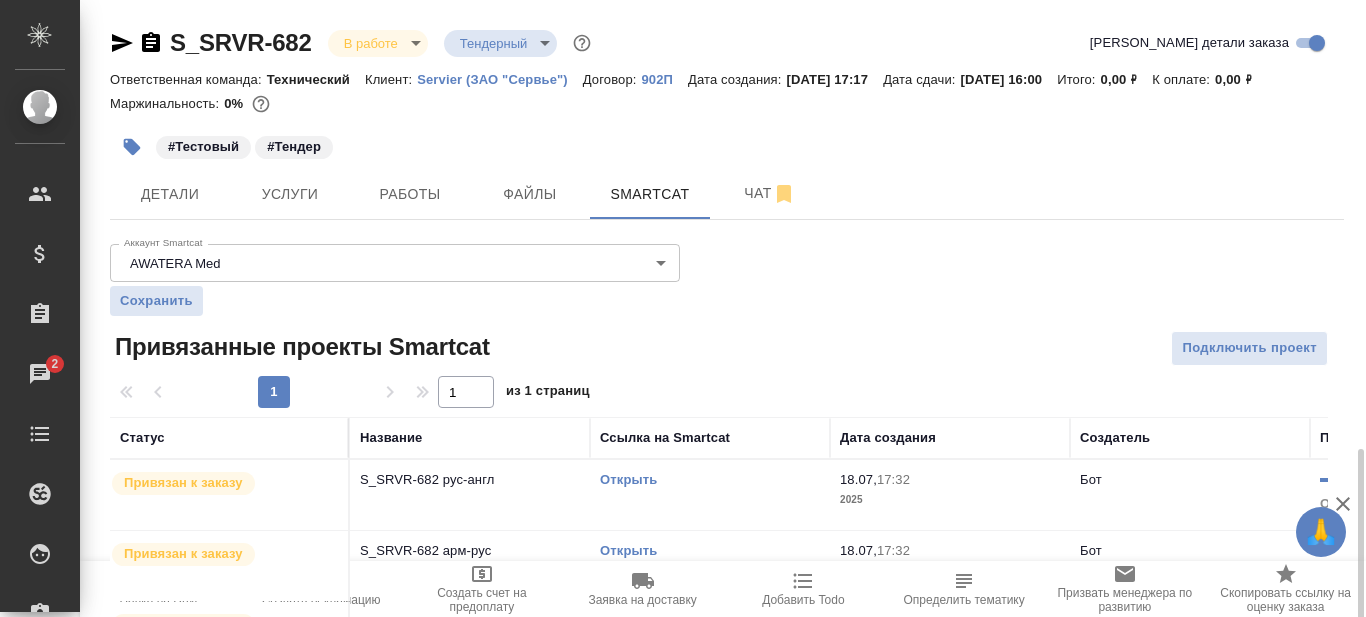 scroll, scrollTop: 0, scrollLeft: 0, axis: both 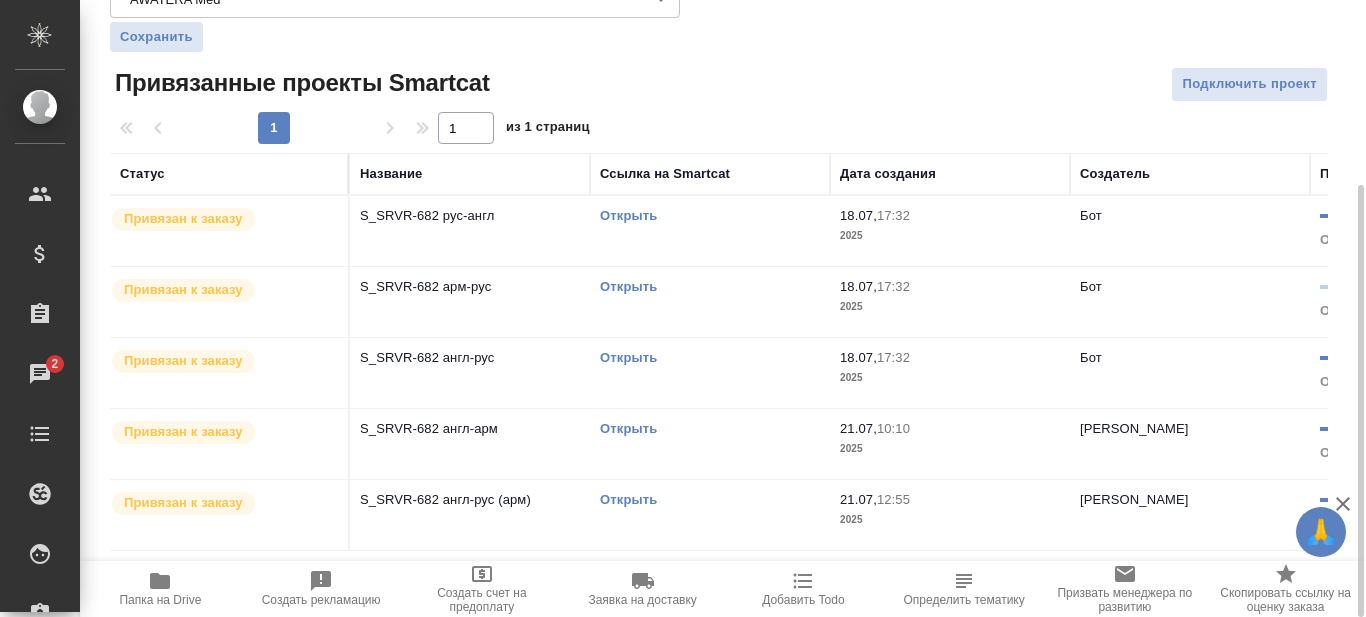 click on "Открыть" at bounding box center [628, 499] 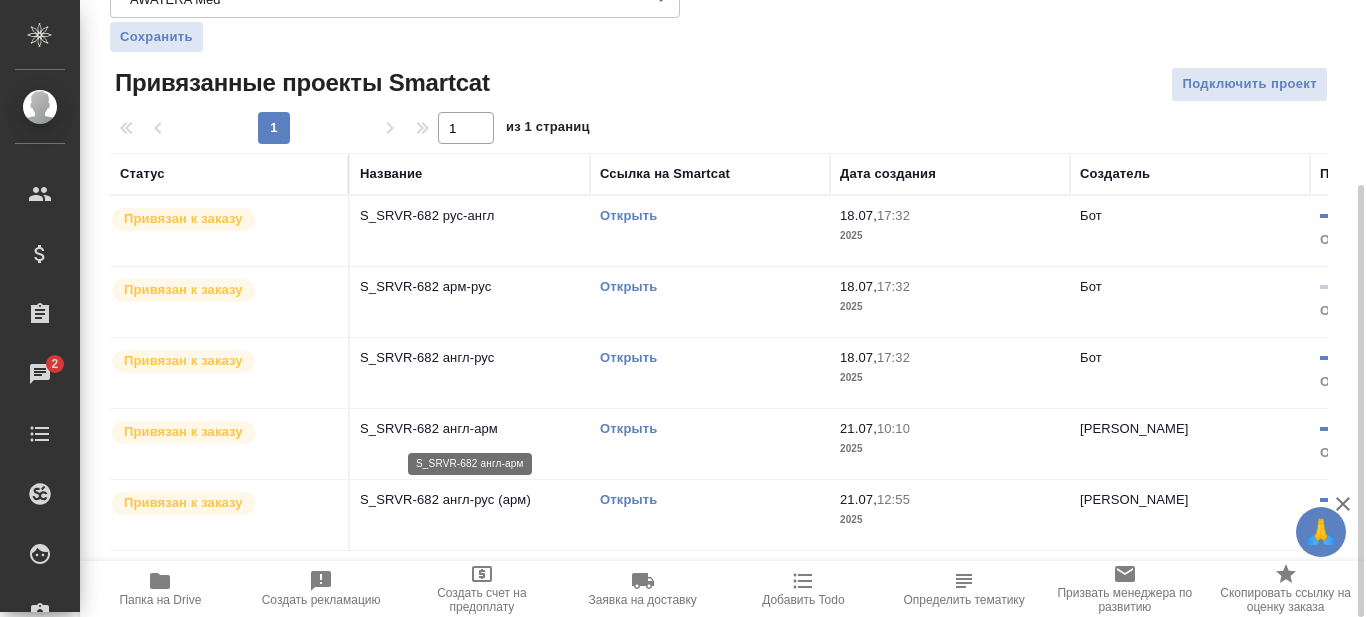 scroll, scrollTop: 164, scrollLeft: 0, axis: vertical 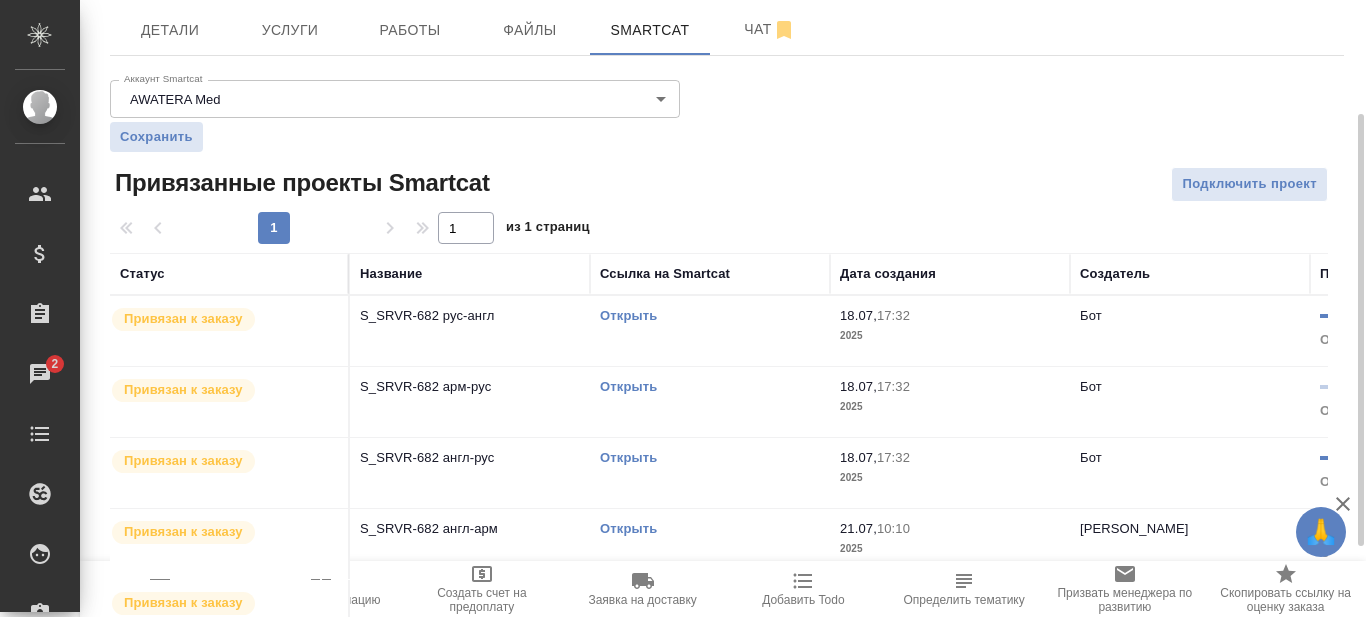 click on "Открыть" at bounding box center (628, 386) 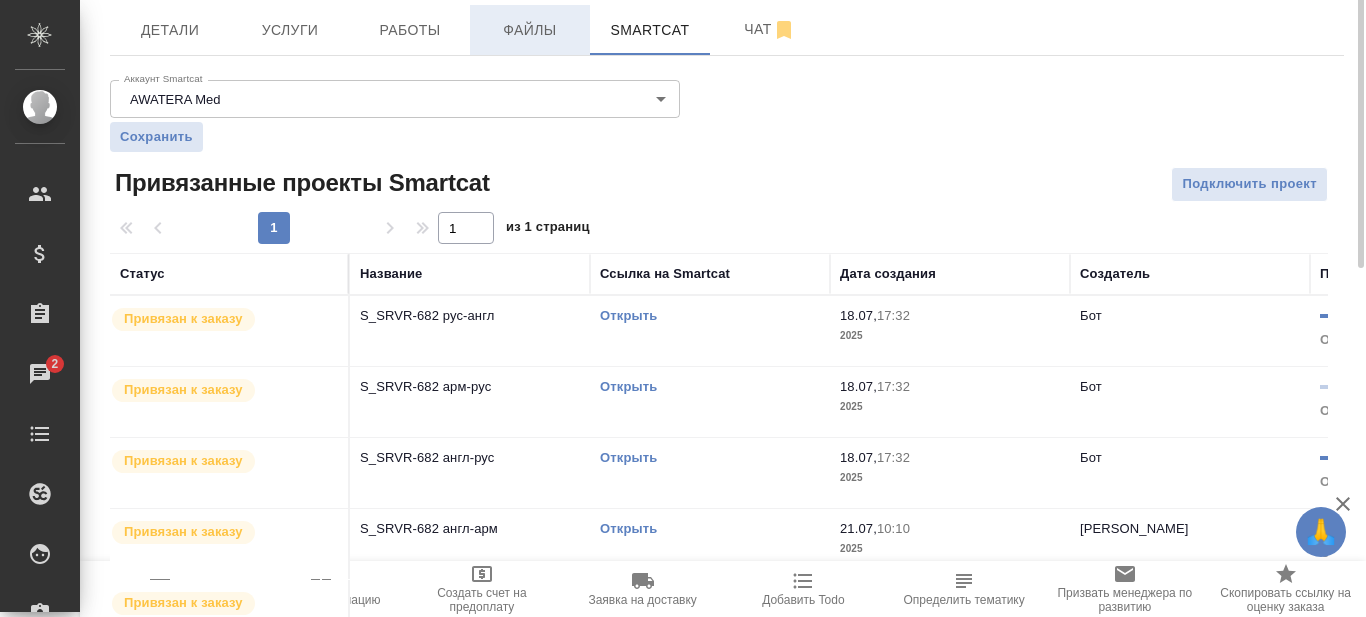 scroll, scrollTop: 0, scrollLeft: 0, axis: both 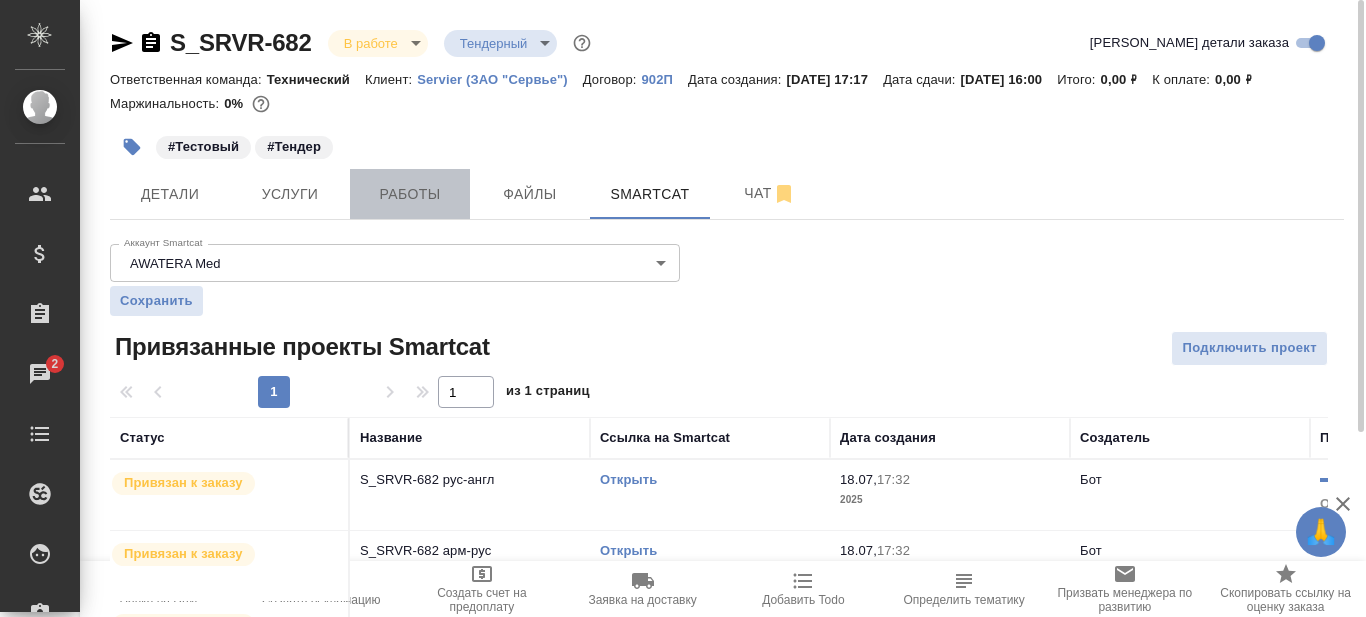 click on "Работы" at bounding box center [410, 194] 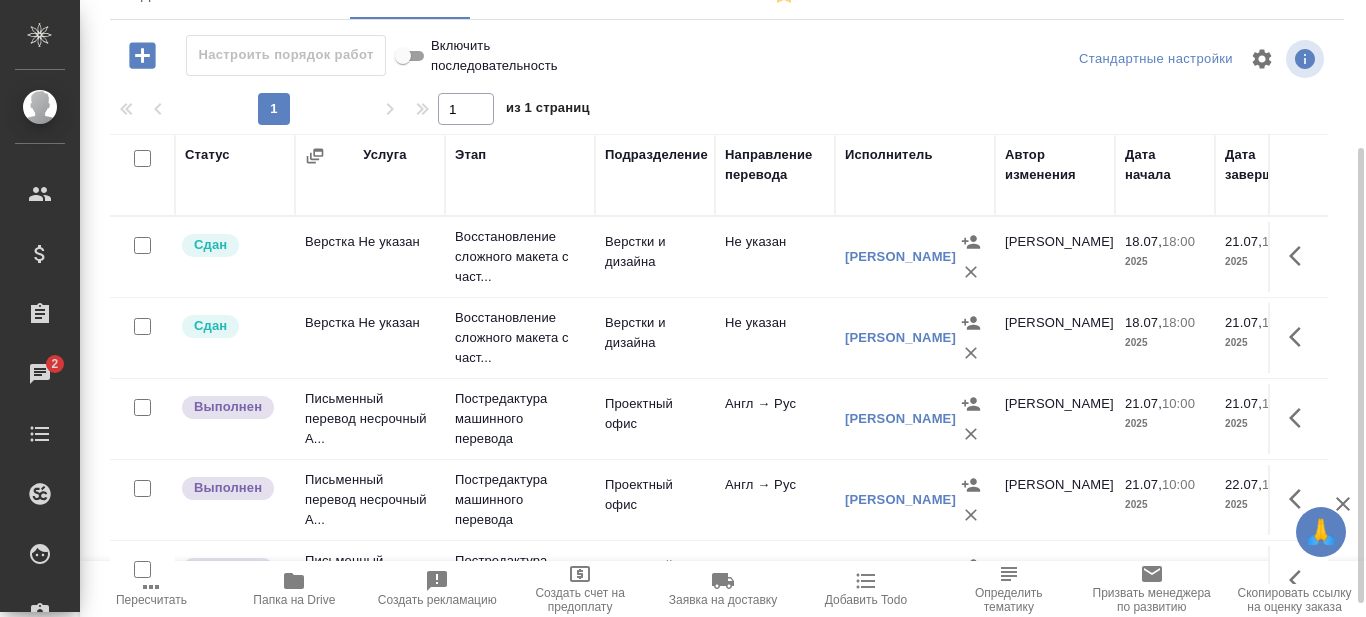 scroll, scrollTop: 218, scrollLeft: 0, axis: vertical 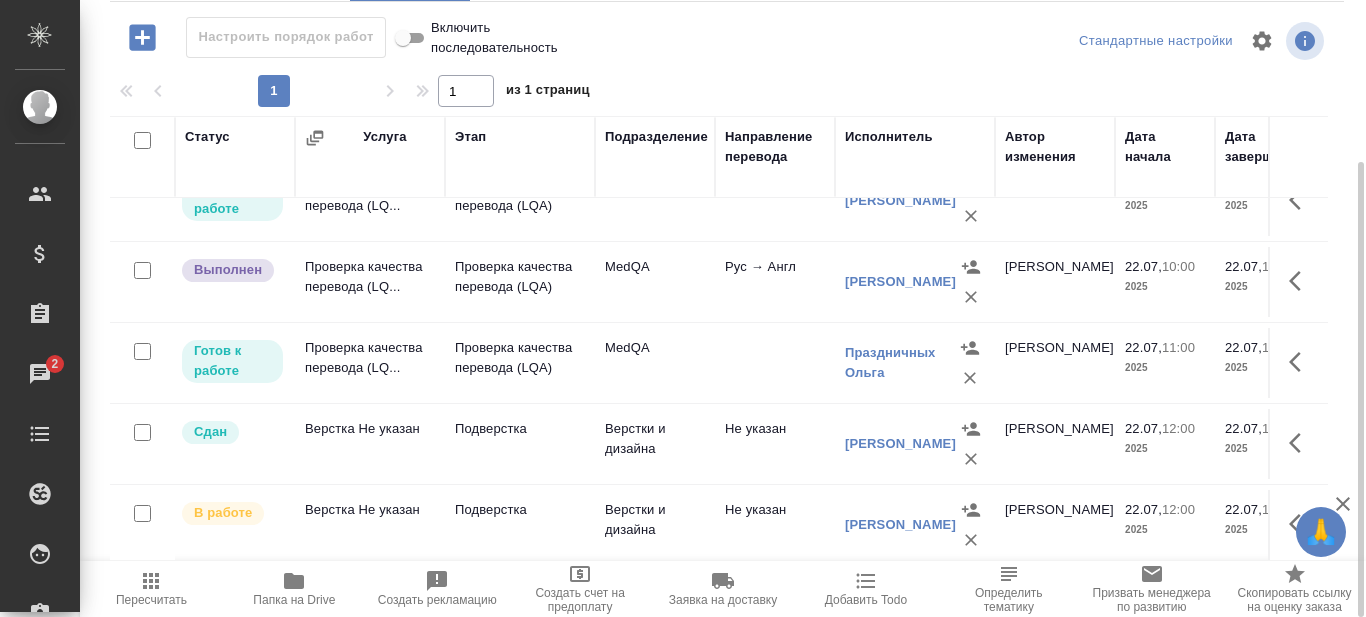 click on "MedQA" at bounding box center [655, -528] 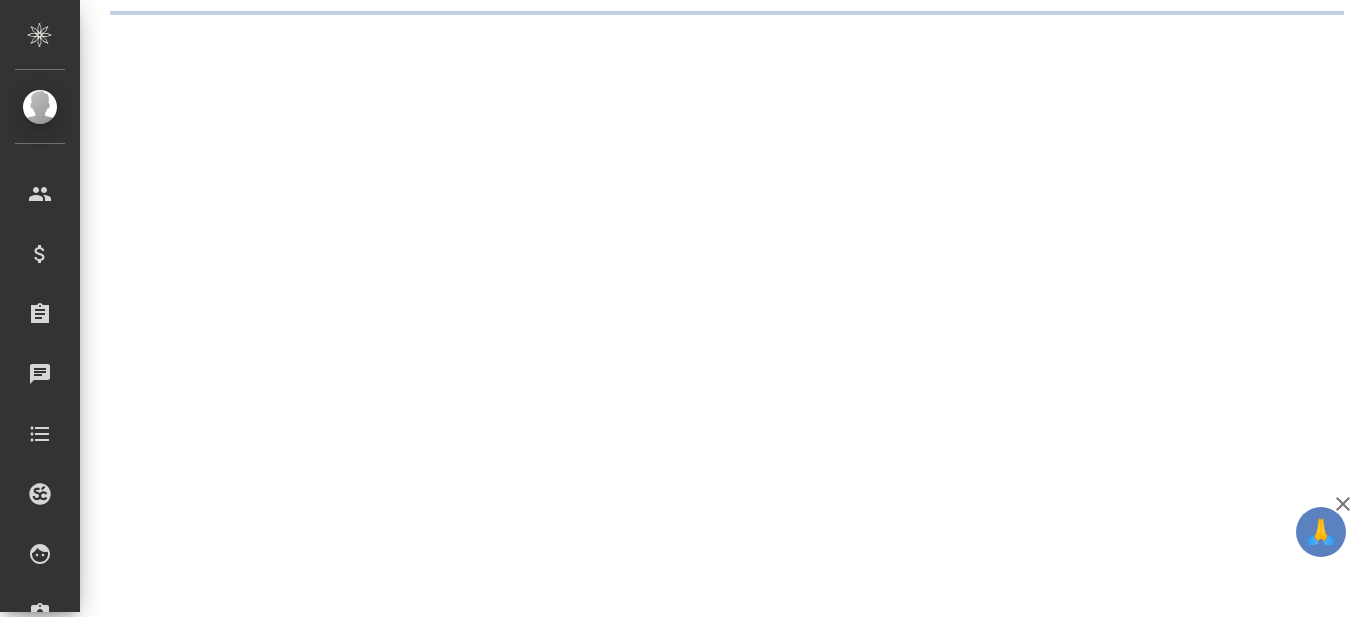 scroll, scrollTop: 0, scrollLeft: 0, axis: both 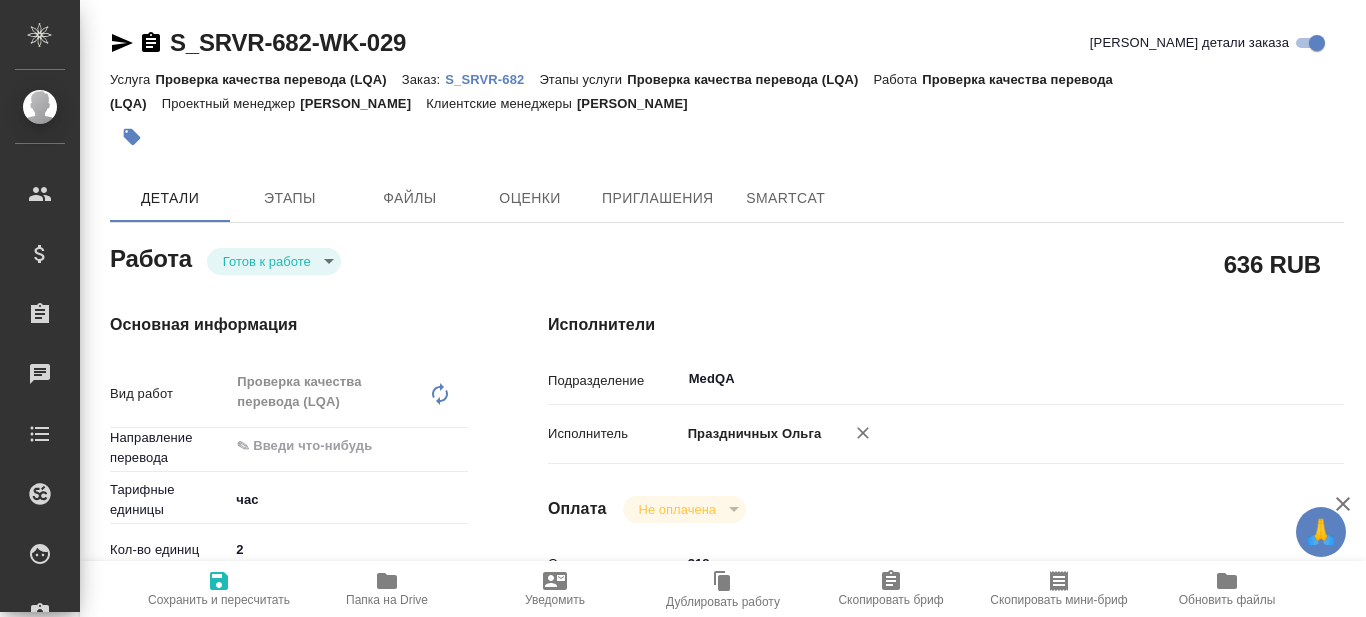 type on "x" 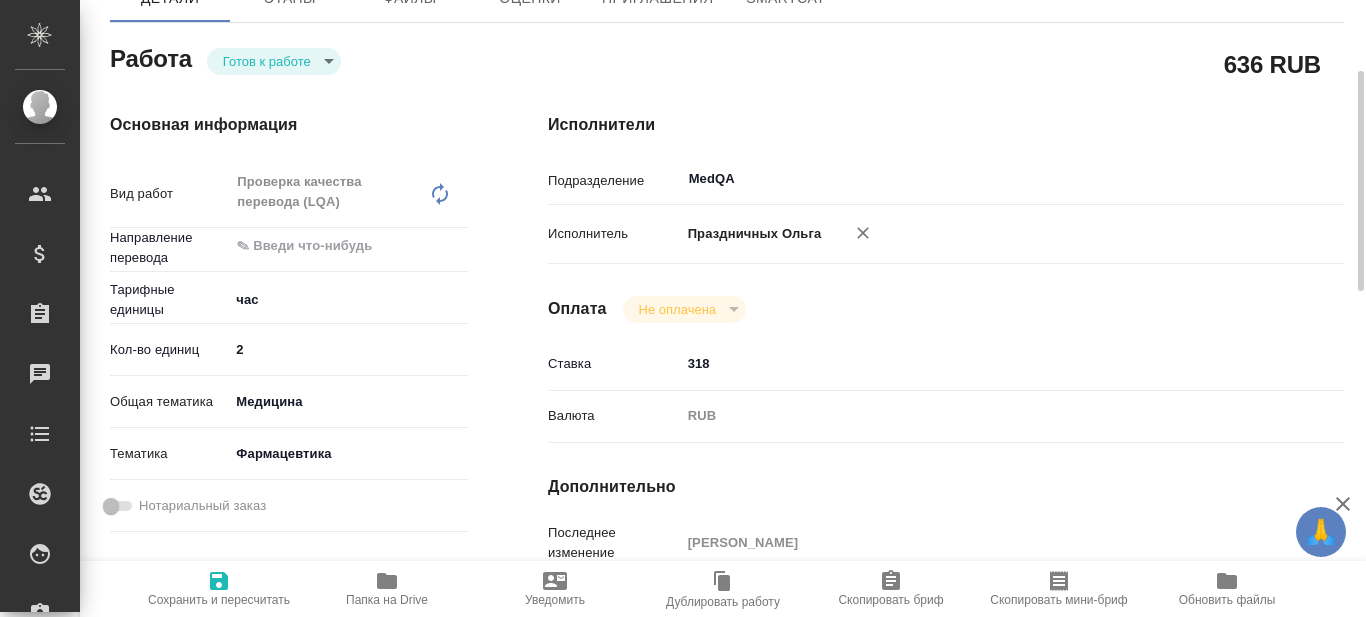 scroll, scrollTop: 300, scrollLeft: 0, axis: vertical 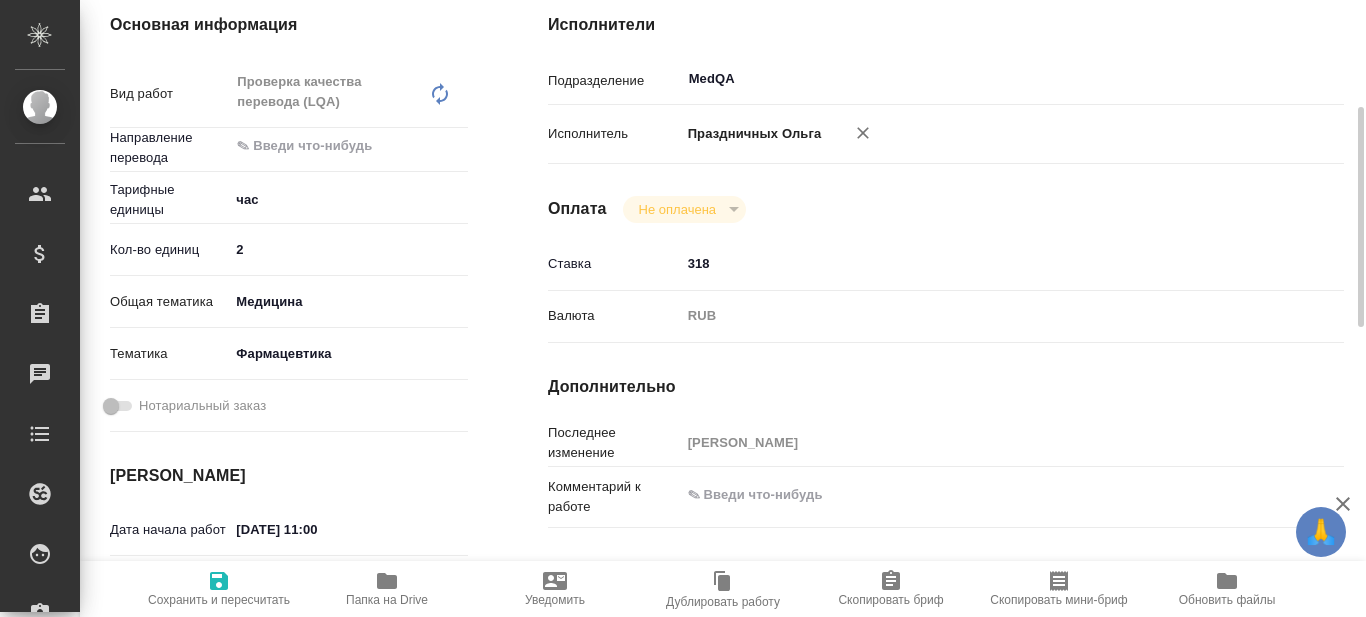 type on "x" 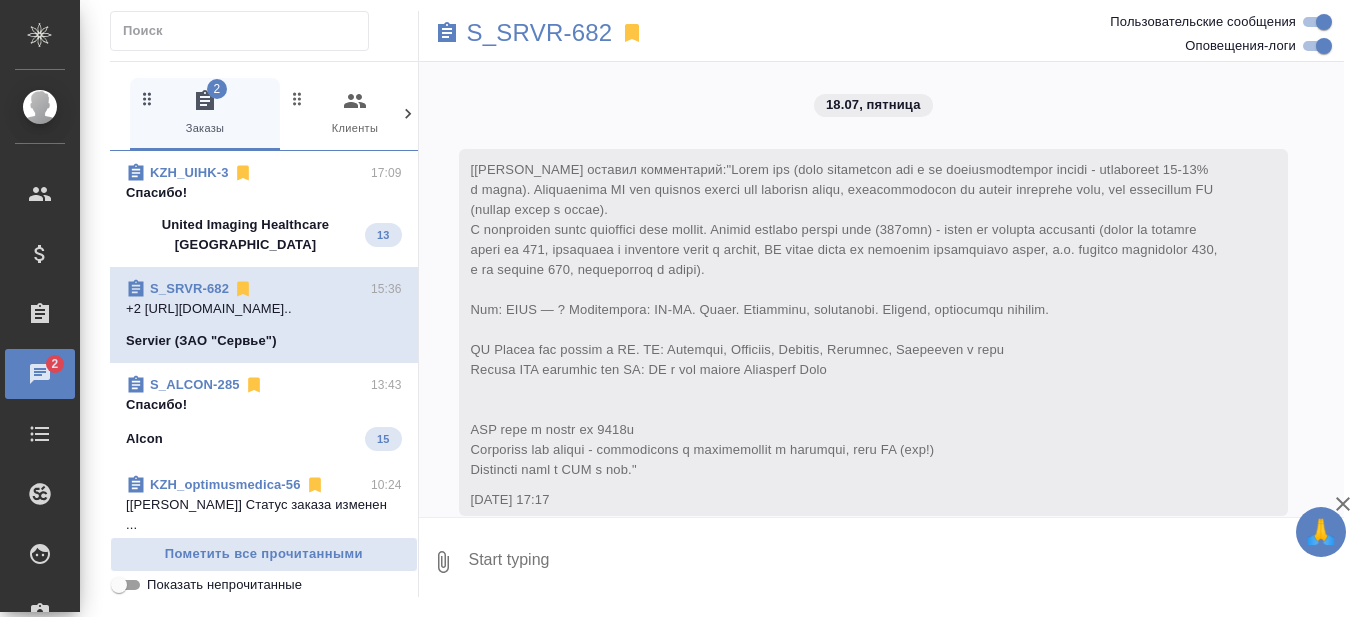 scroll, scrollTop: 0, scrollLeft: 0, axis: both 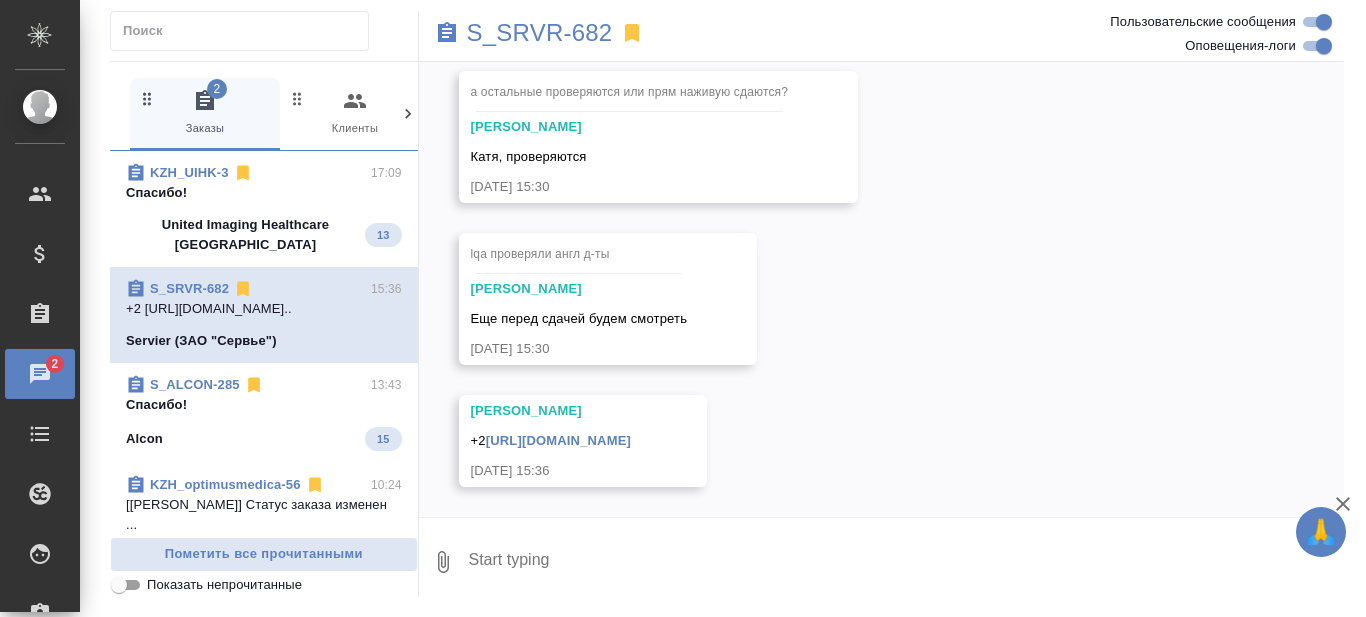 click at bounding box center [906, 562] 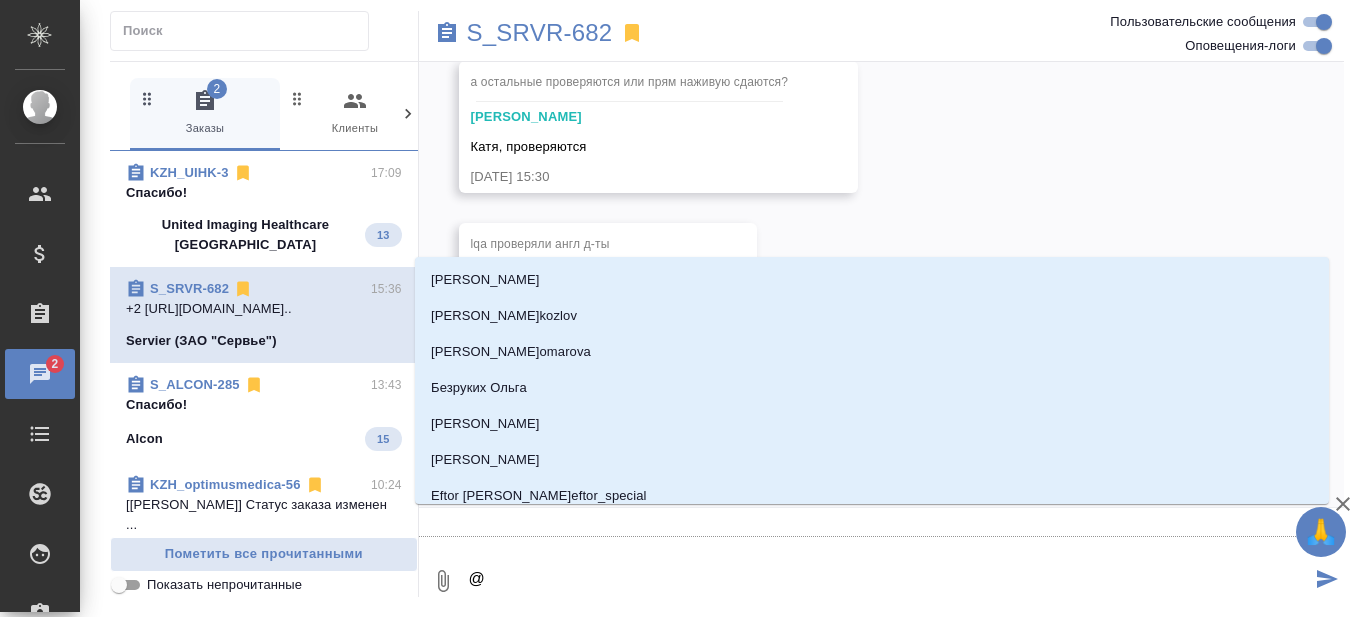 scroll, scrollTop: 24703, scrollLeft: 0, axis: vertical 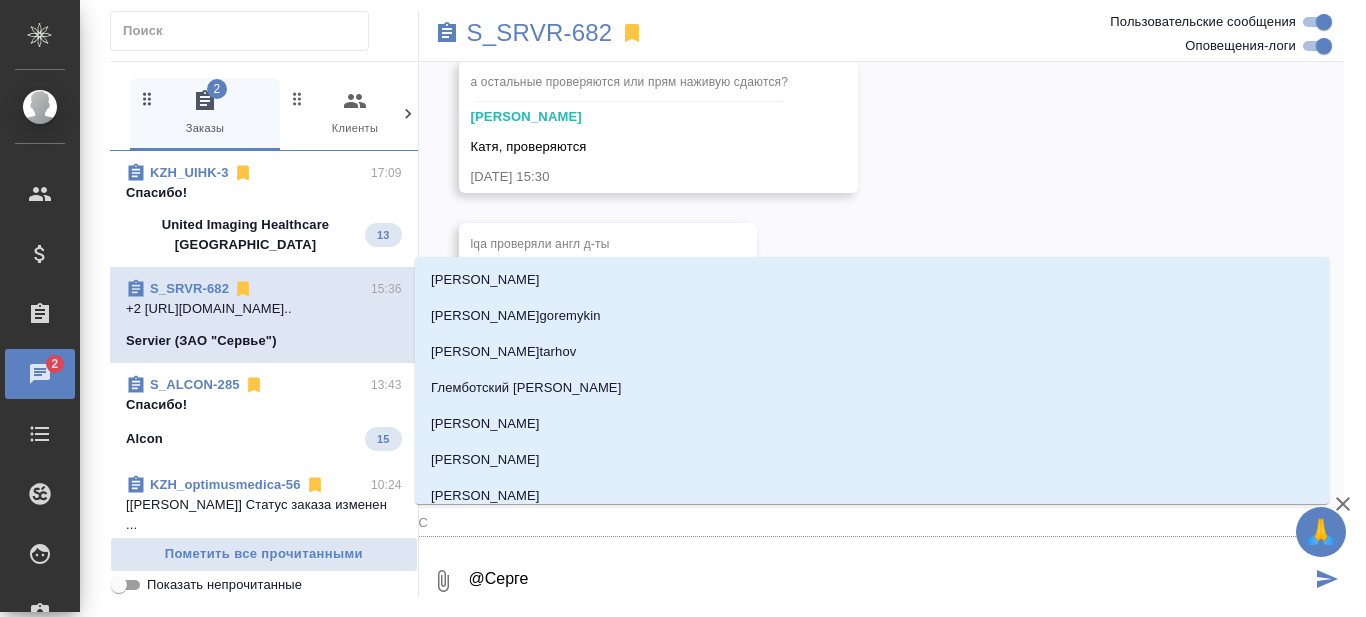 type on "@Сергее" 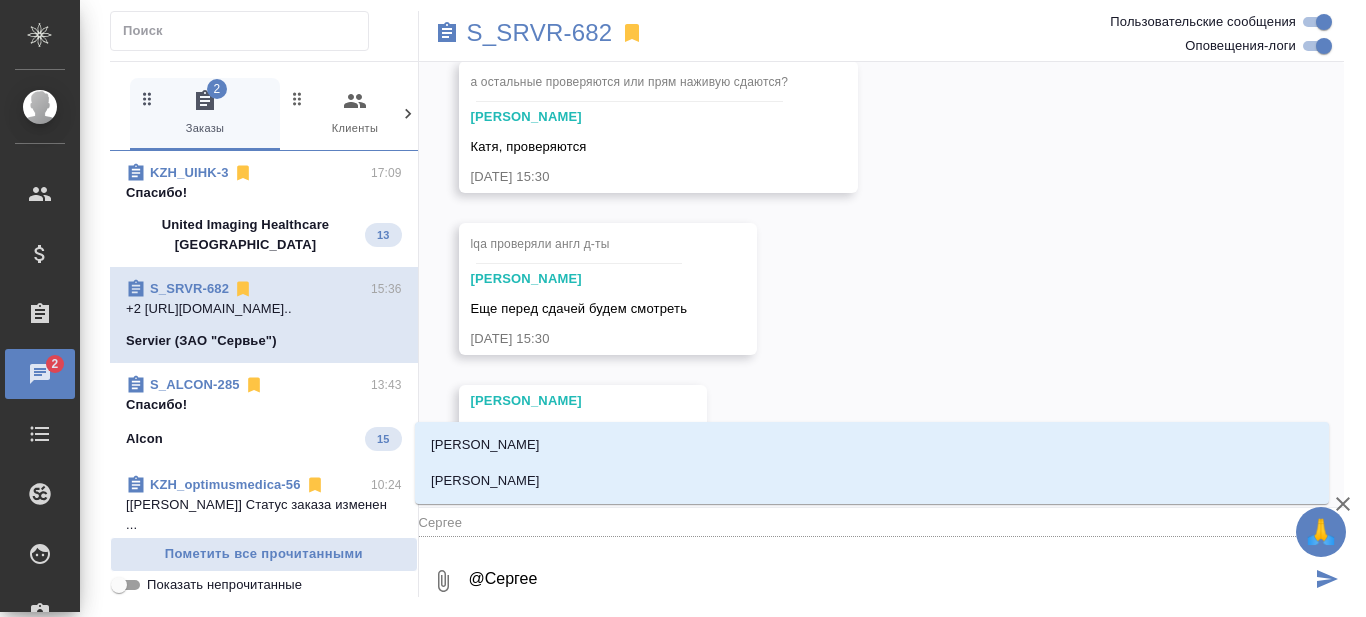 click on "[PERSON_NAME]" at bounding box center [485, 481] 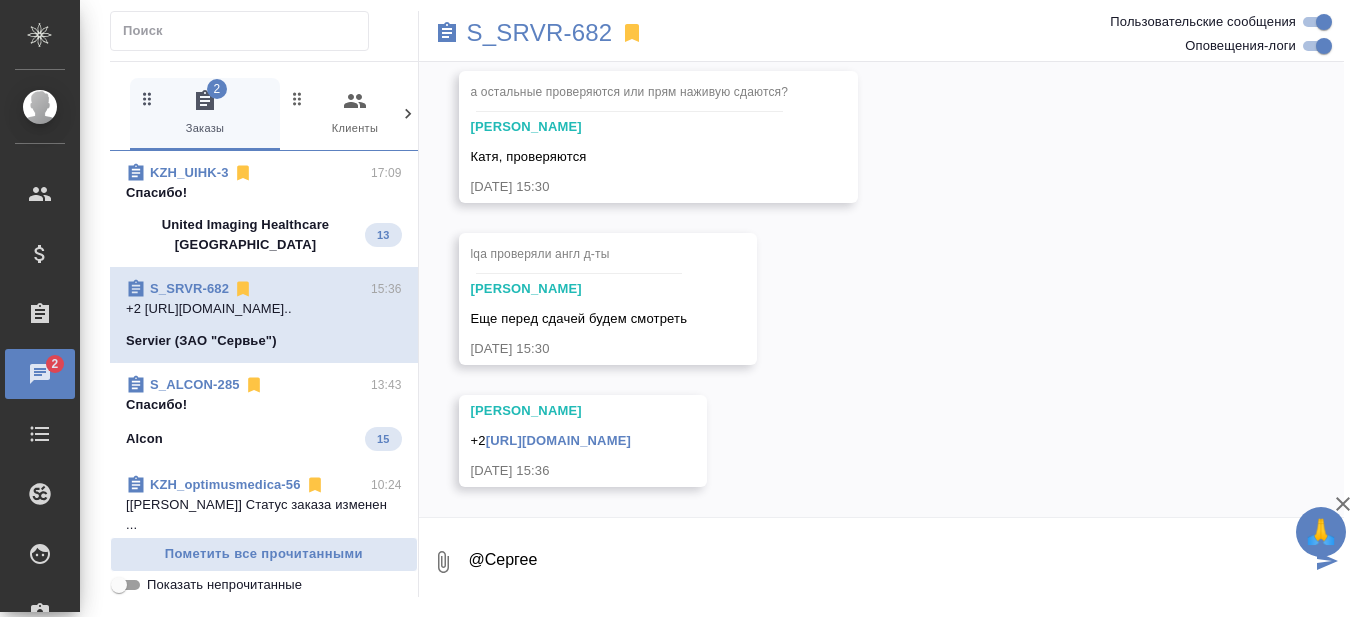 scroll, scrollTop: 24603, scrollLeft: 0, axis: vertical 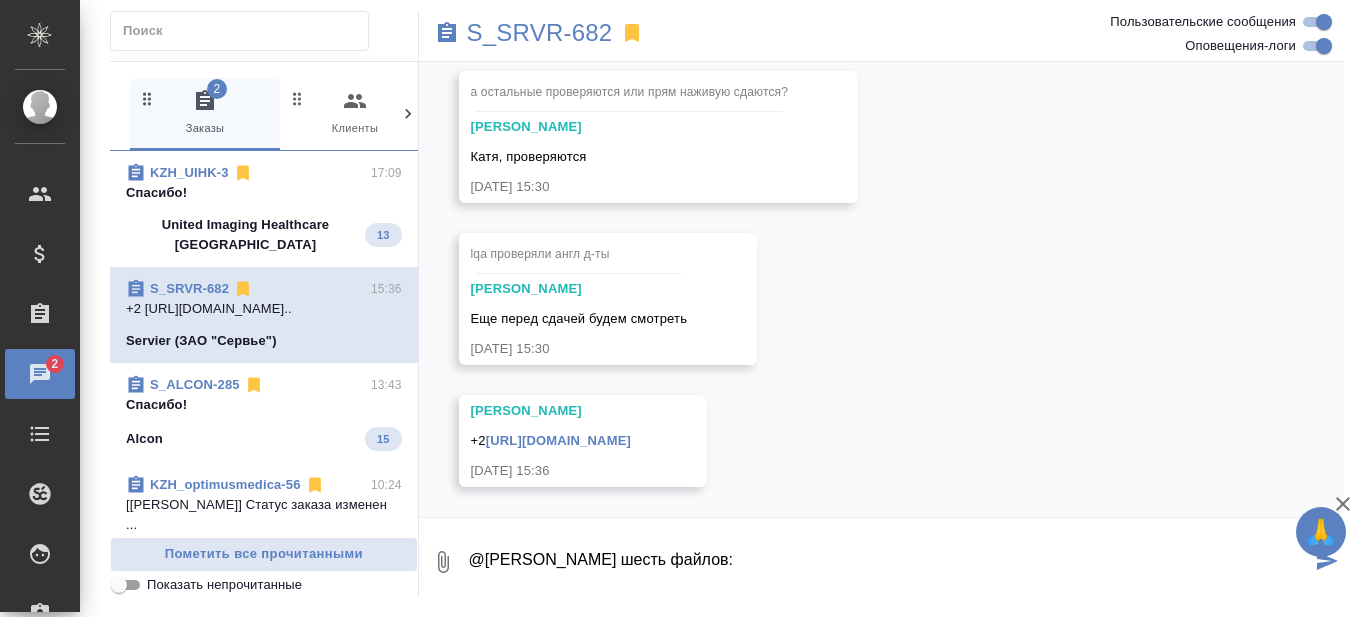 paste on "[URL][DOMAIN_NAME]" 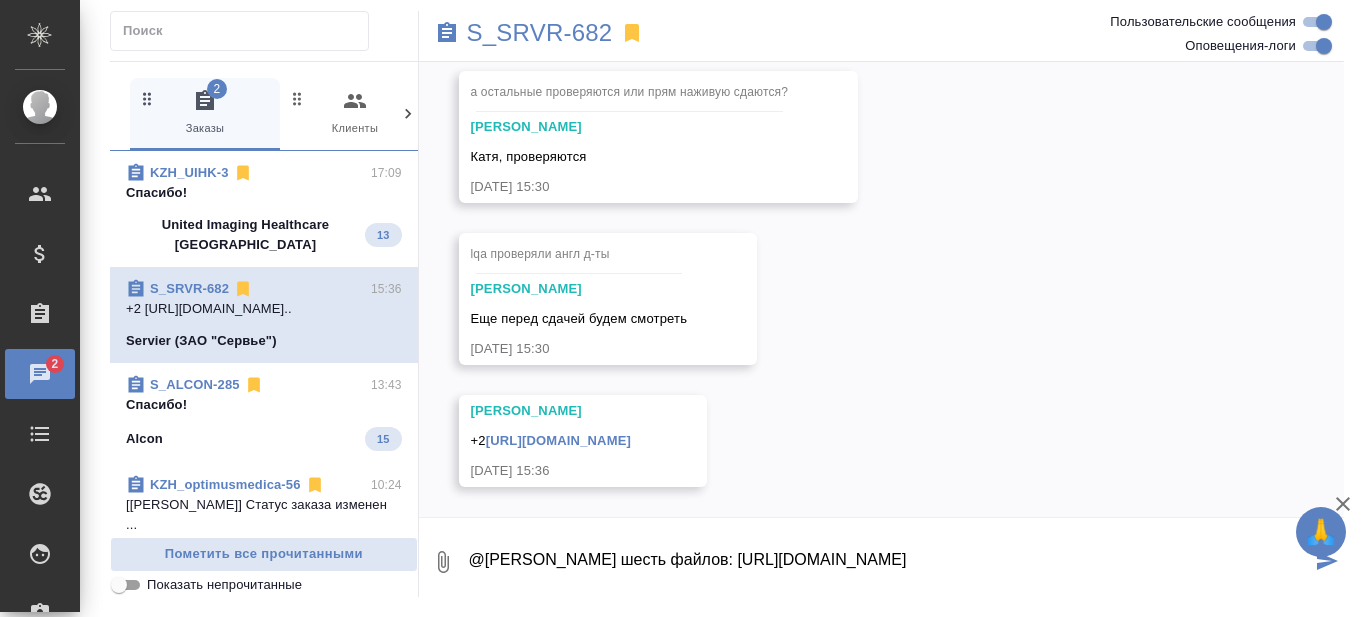 click on "@[PERSON_NAME] шесть файлов: [URL][DOMAIN_NAME]" at bounding box center [889, 562] 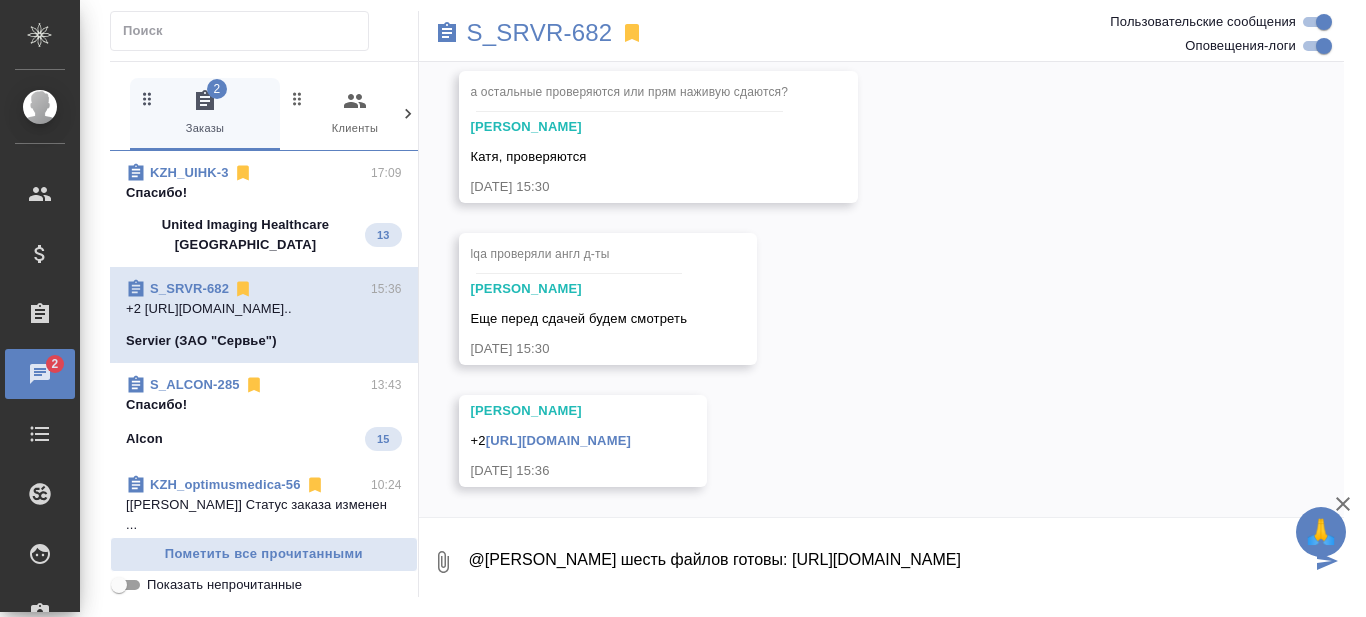 click on "@[PERSON_NAME] шесть файлов готовы: [URL][DOMAIN_NAME]" at bounding box center [889, 562] 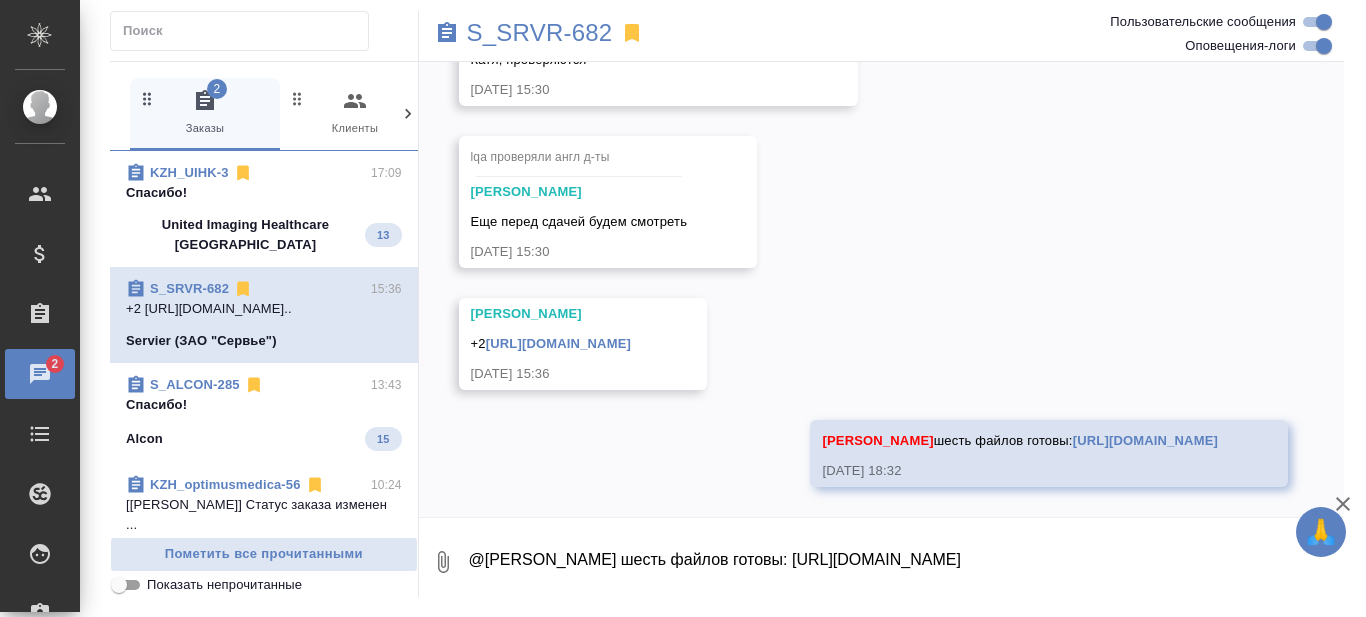 scroll, scrollTop: 24720, scrollLeft: 0, axis: vertical 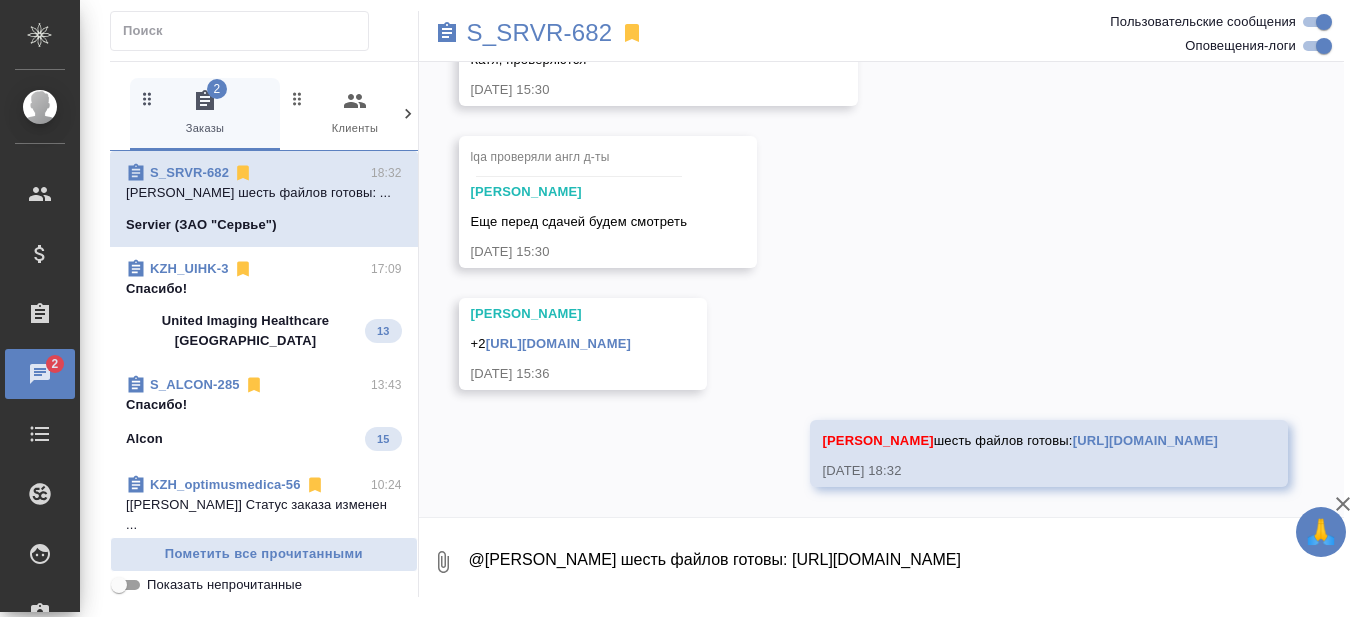 click on "@[PERSON_NAME] шесть файлов готовы: [URL][DOMAIN_NAME]" at bounding box center [906, 562] 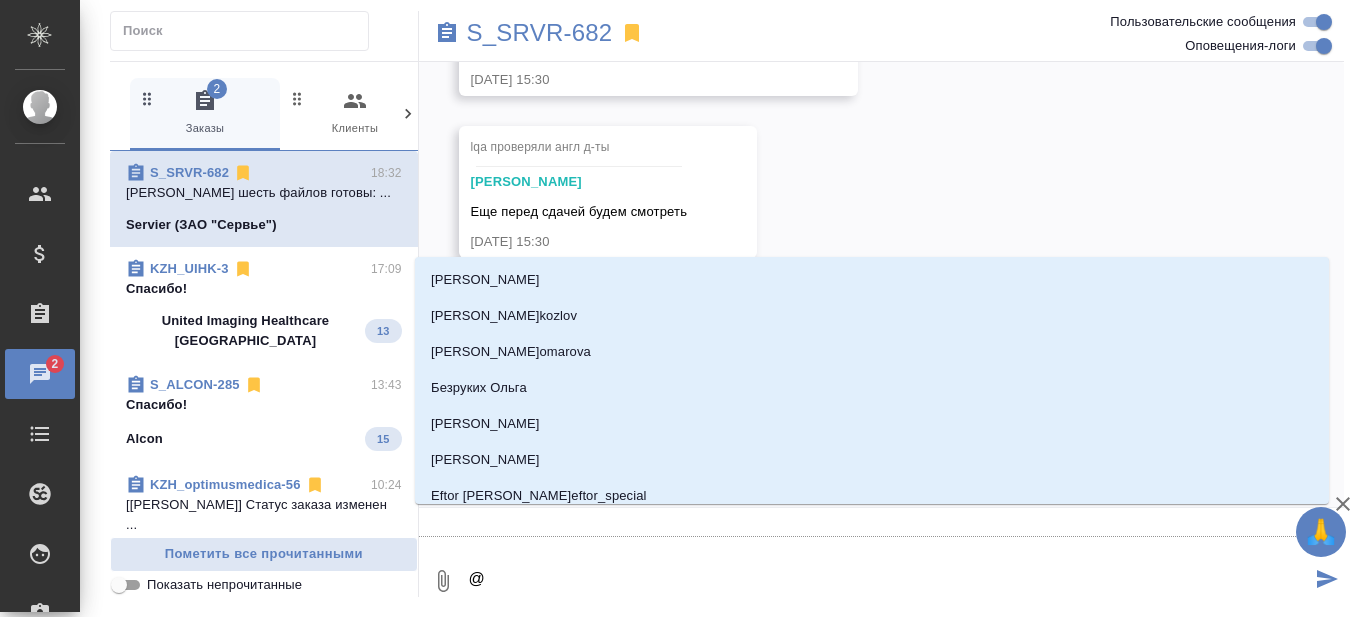 scroll, scrollTop: 24820, scrollLeft: 0, axis: vertical 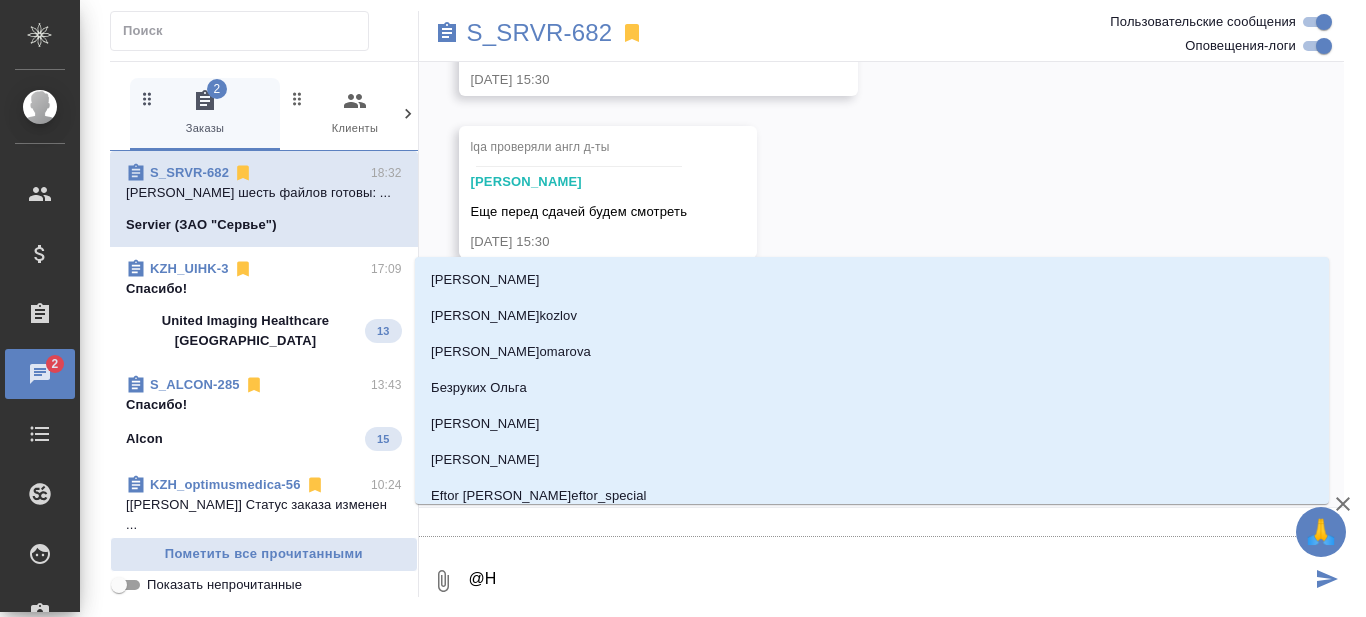 type on "Н" 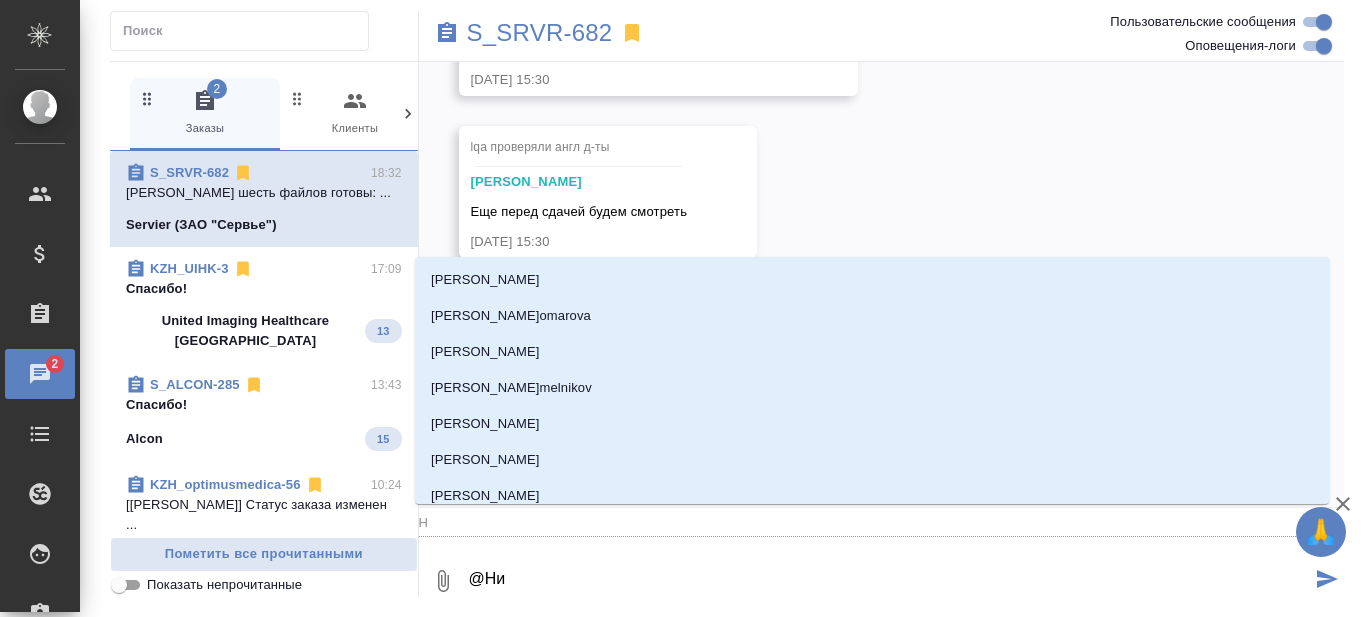 type on "@Ник" 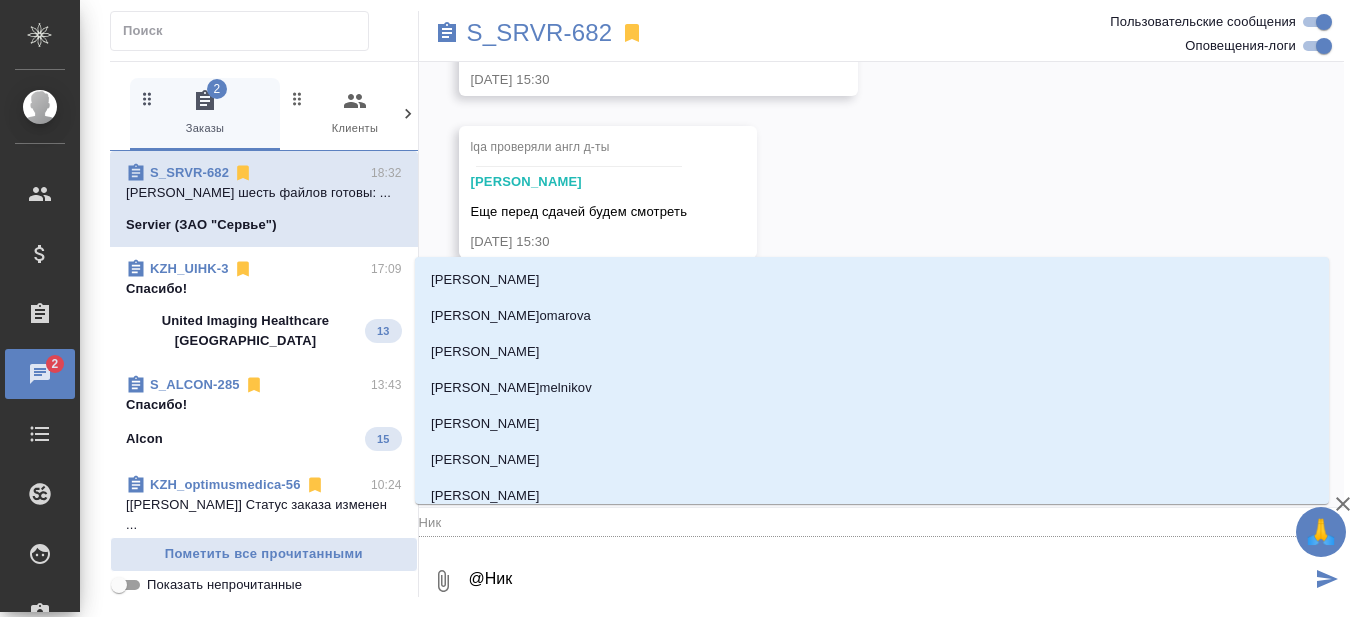 type on "@Ники" 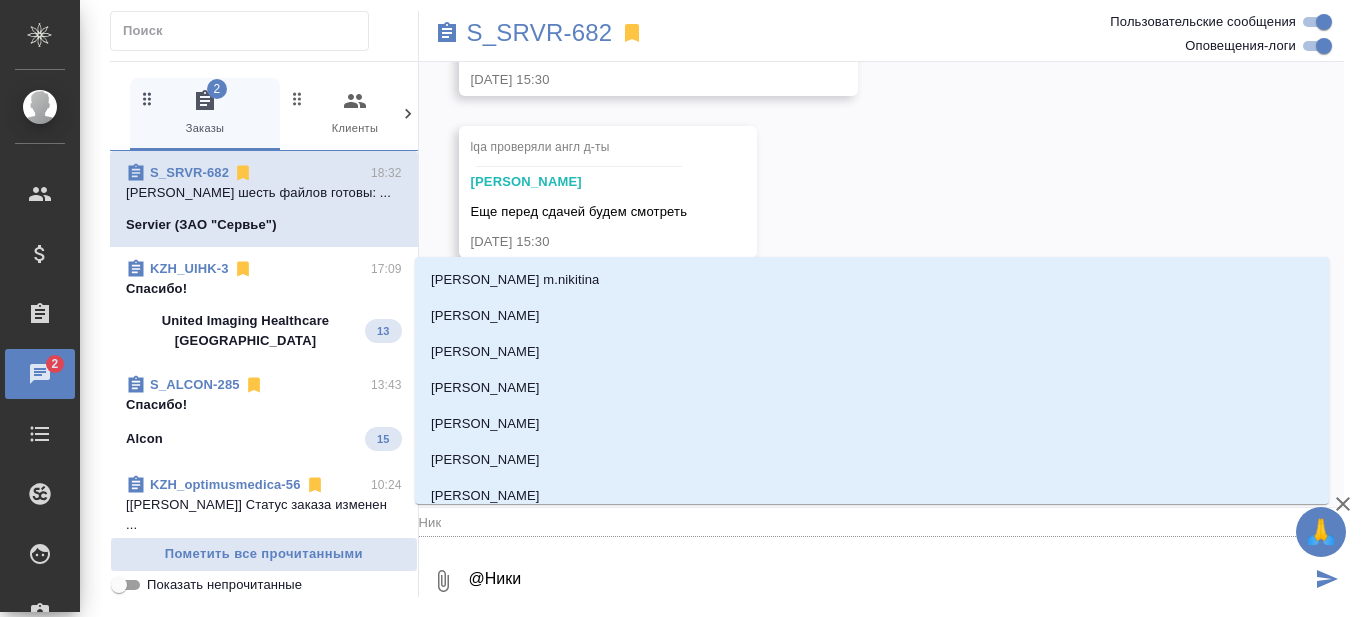 type on "Ники" 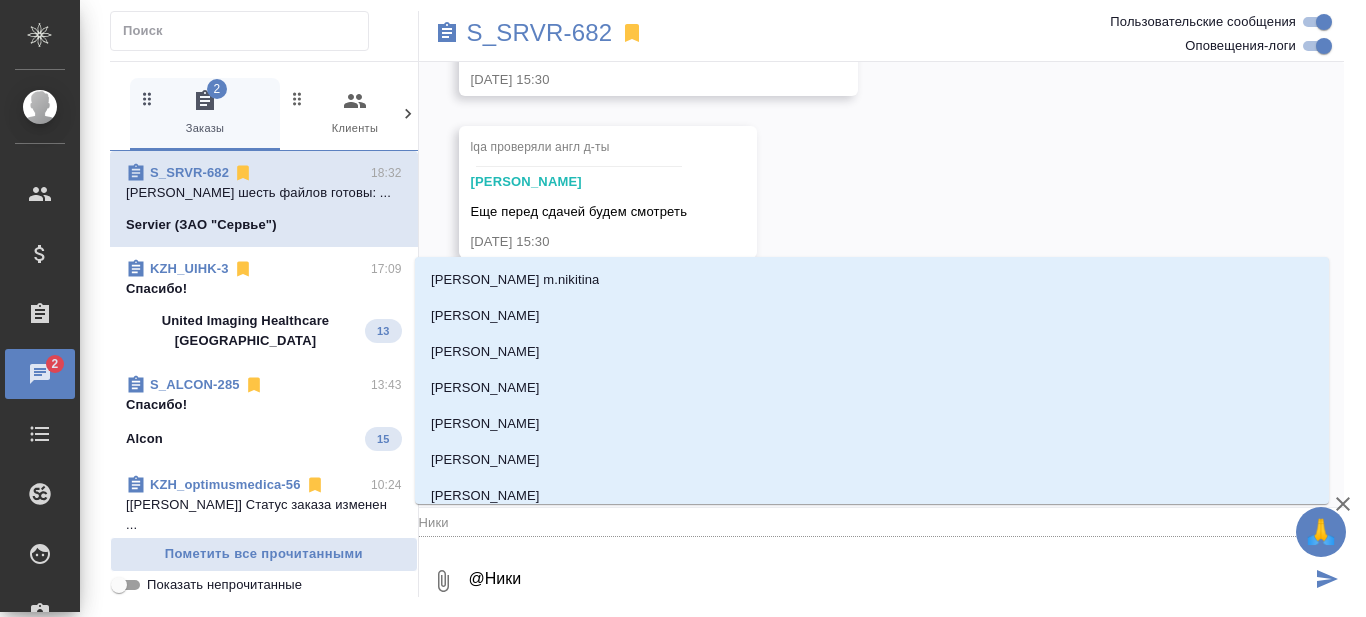 type on "@Никиф" 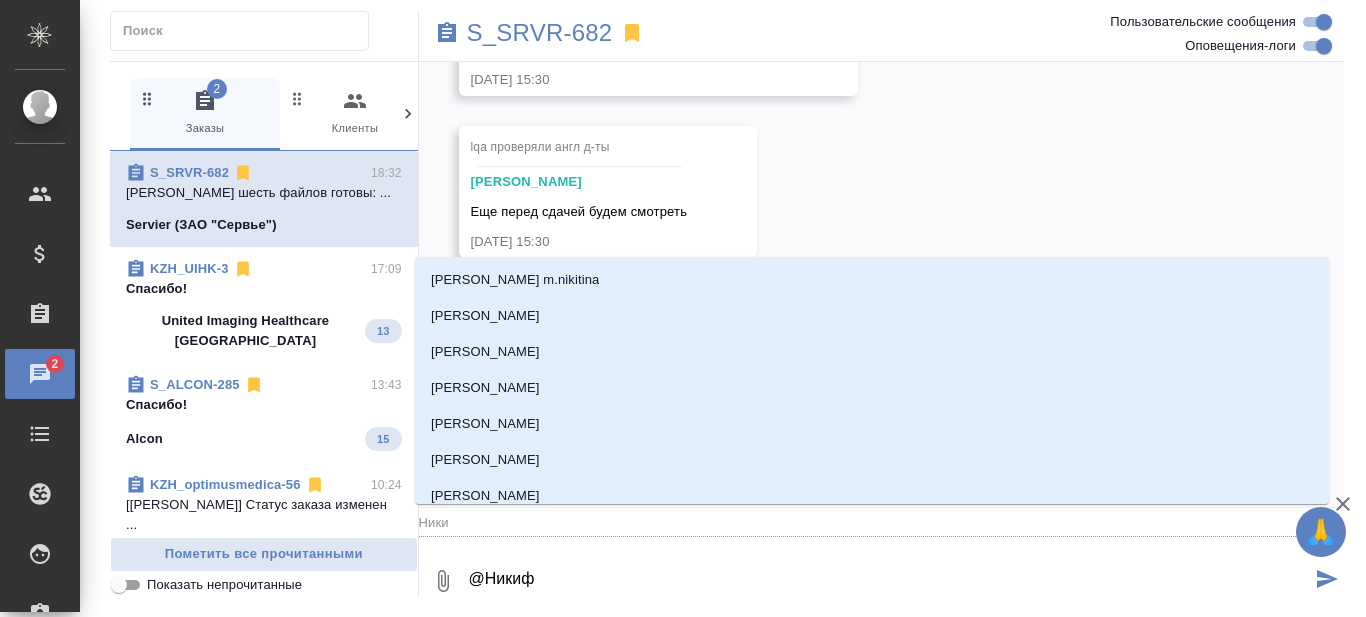 type on "Никиф" 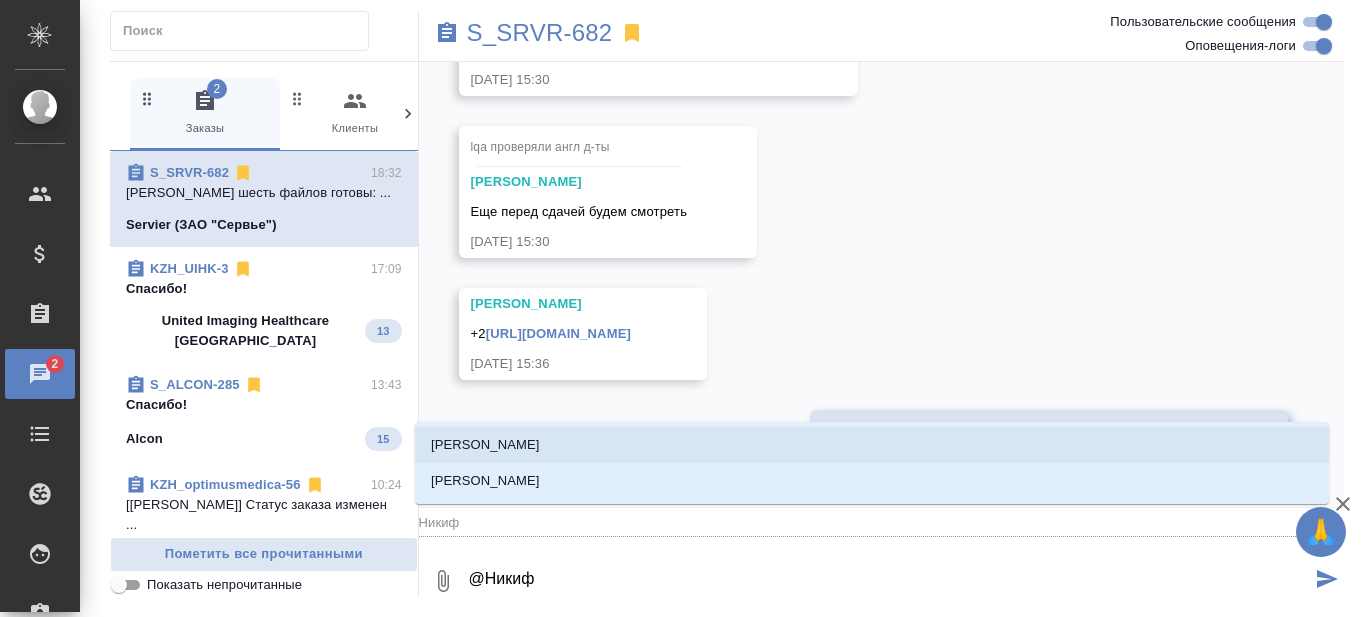click on "[PERSON_NAME]" at bounding box center [485, 445] 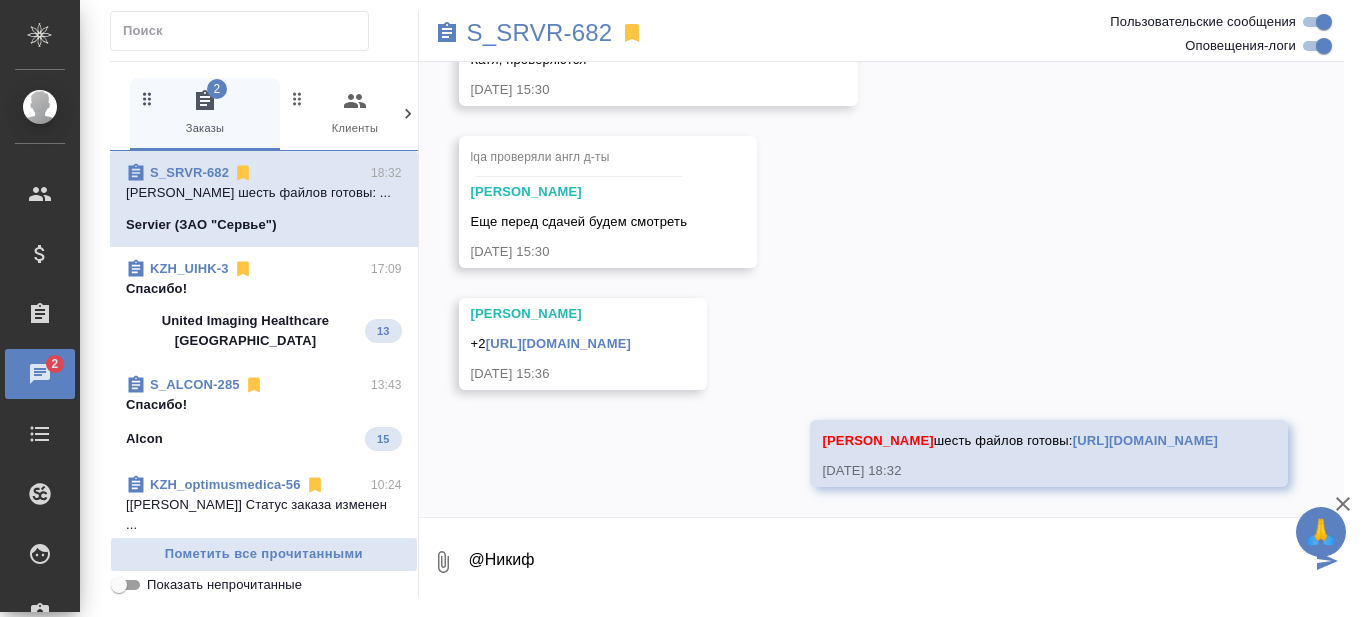 scroll, scrollTop: 24720, scrollLeft: 0, axis: vertical 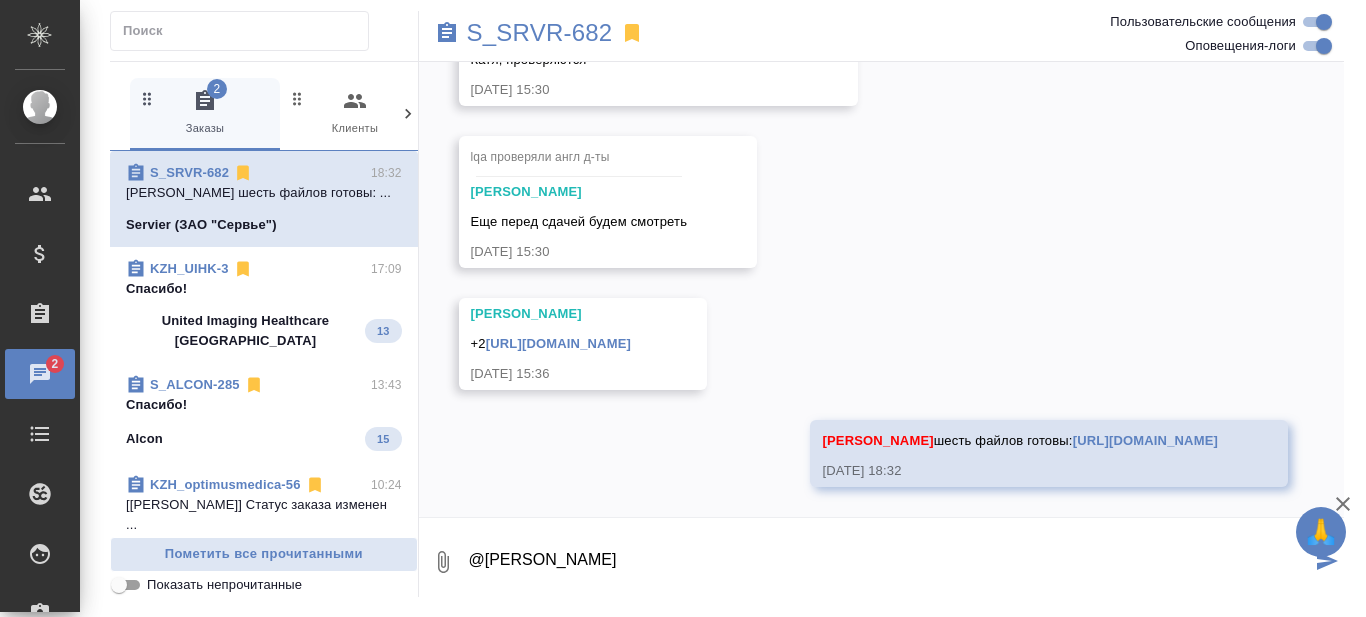 type on "@[PERSON_NAME]" 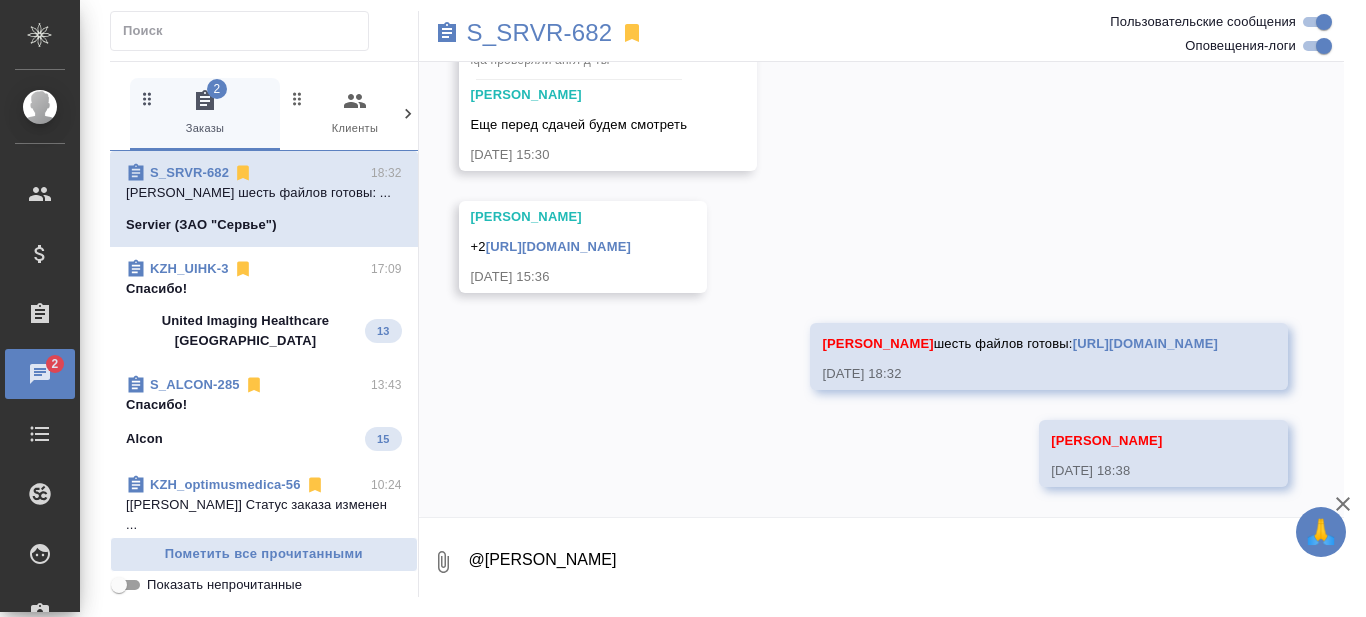 scroll, scrollTop: 24817, scrollLeft: 0, axis: vertical 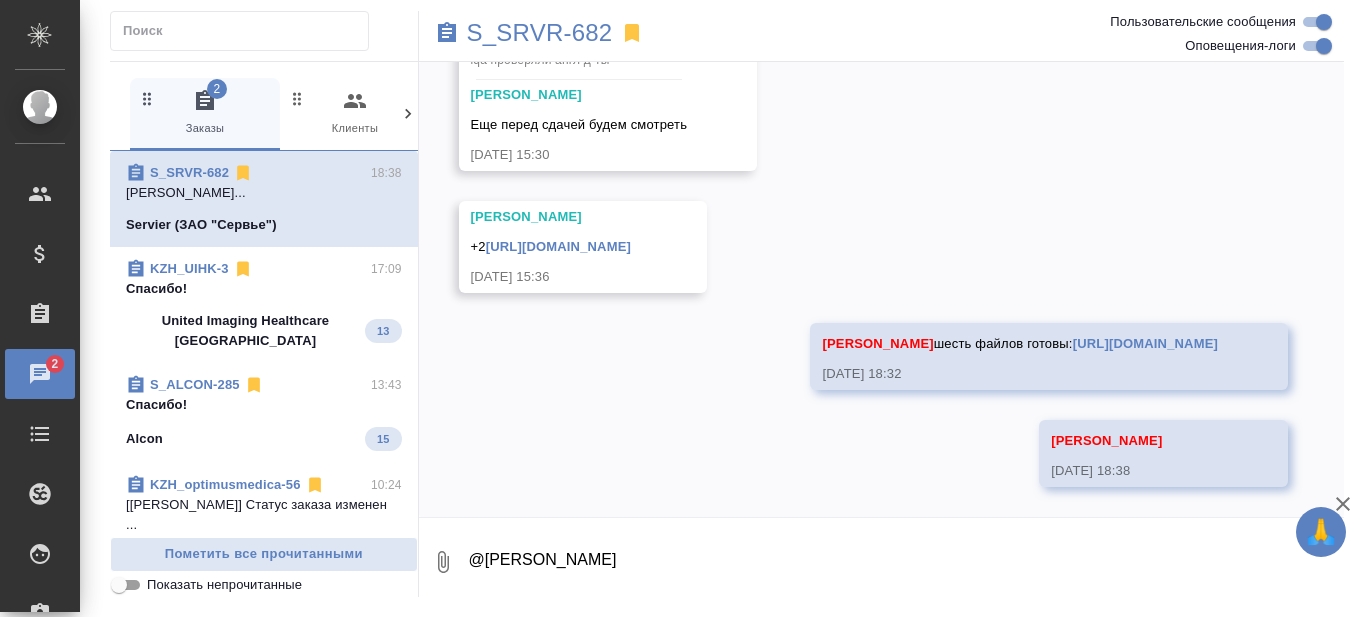click on "18.07, [DATE] [[PERSON_NAME] оставил комментарий:   [DATE] 17:17 [[PERSON_NAME]] Добавлены комментарии для ПМ/исполнителей:    "тестовый для тендера!
срок - [DATE] 17:00" [DATE] 17:19 [[PERSON_NAME]] Комментарии для ПМ/исполнителей изменены с   "тестовый для тендера!
срок - [DATE] 17:00"   на   "тестовый для тендера!
срок - [DATE] 17:00
англ-рус, рус-англ" [DATE] 17:21 [[PERSON_NAME]] Статус заказа изменен на  "ТЗ" [DATE] 17:21 [[PERSON_NAME]] Комментарии для ПМ/исполнителей изменены с   "тестовый для тендера!
срок - [DATE] 17:00
англ-рус, рус-англ"   на   .   ." at bounding box center (882, 289) 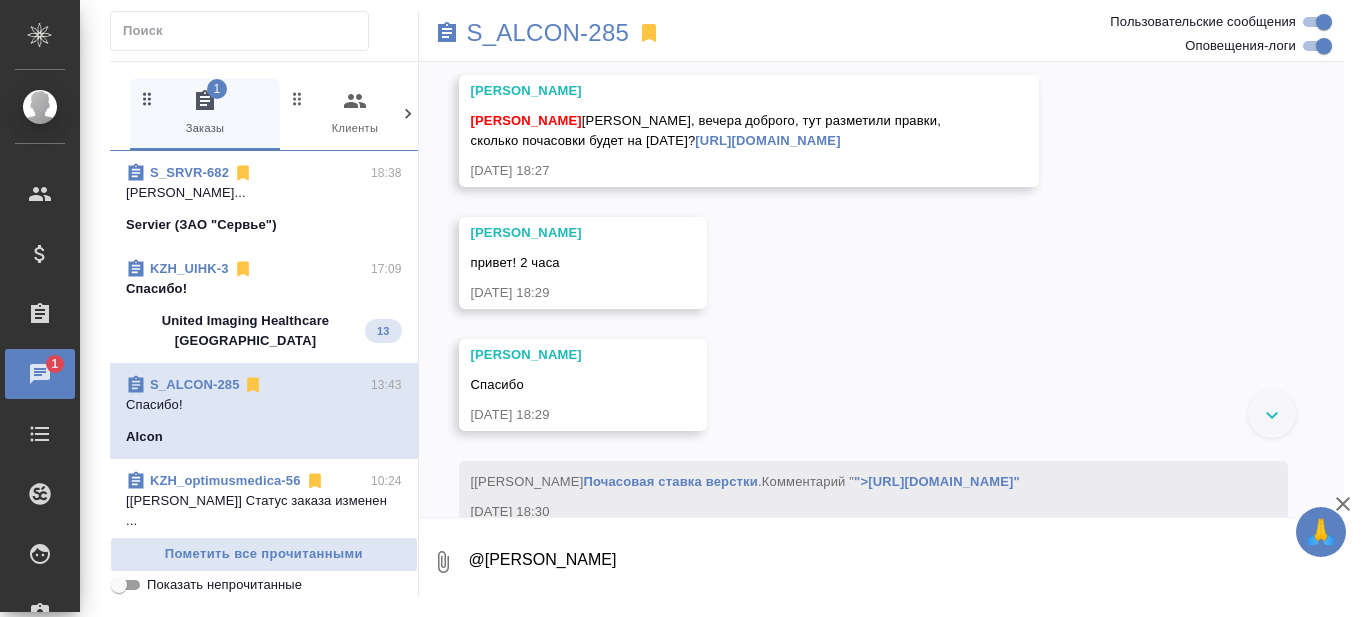 scroll, scrollTop: 33875, scrollLeft: 0, axis: vertical 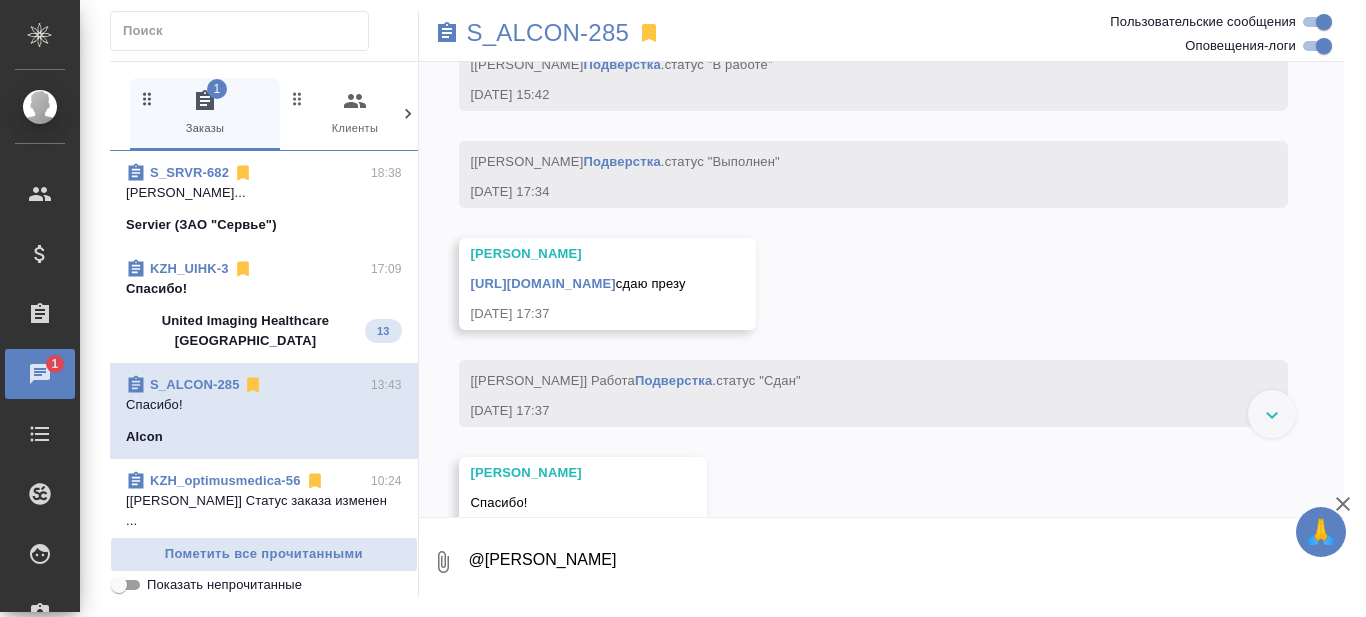 click on "Спасибо!" at bounding box center [264, 289] 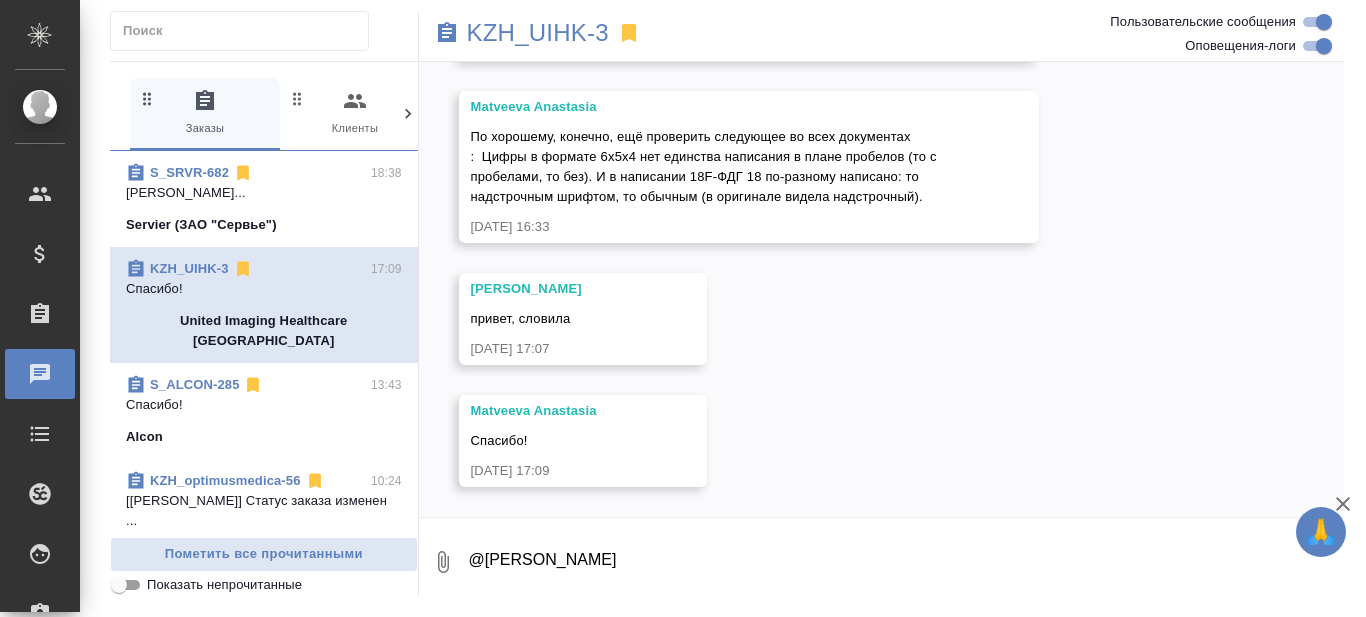 scroll, scrollTop: 24106, scrollLeft: 0, axis: vertical 